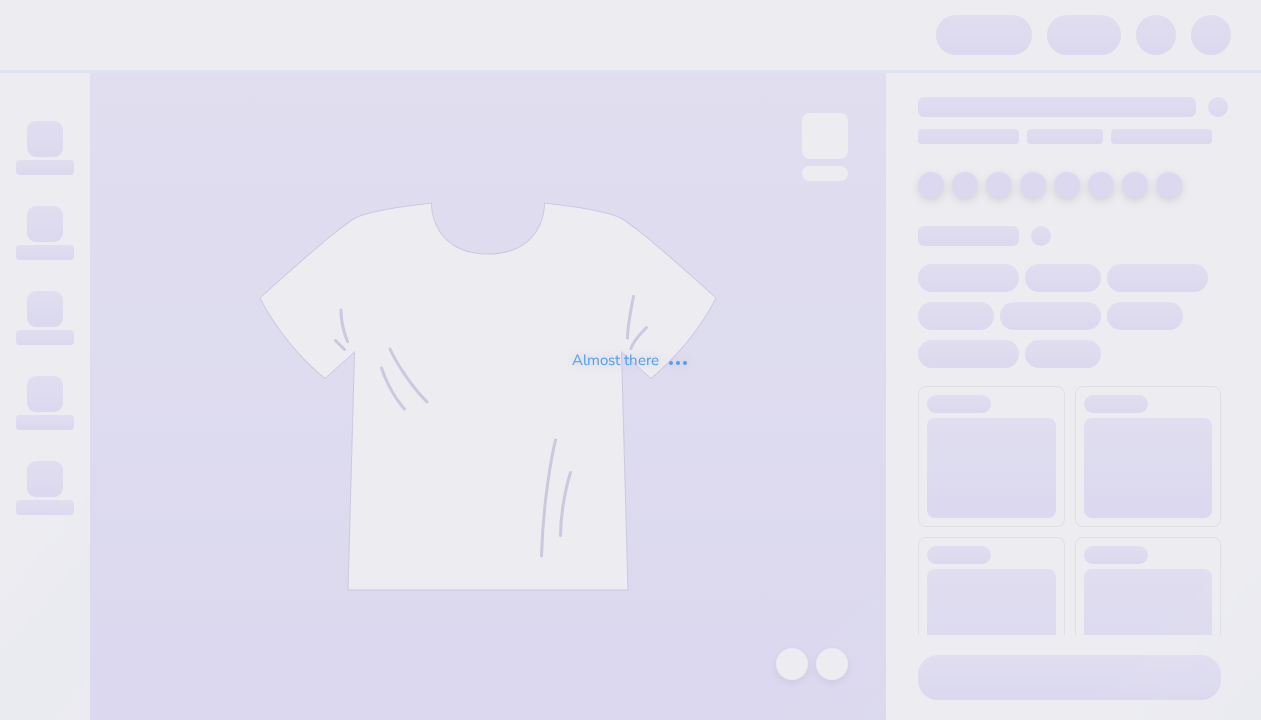 scroll, scrollTop: 0, scrollLeft: 0, axis: both 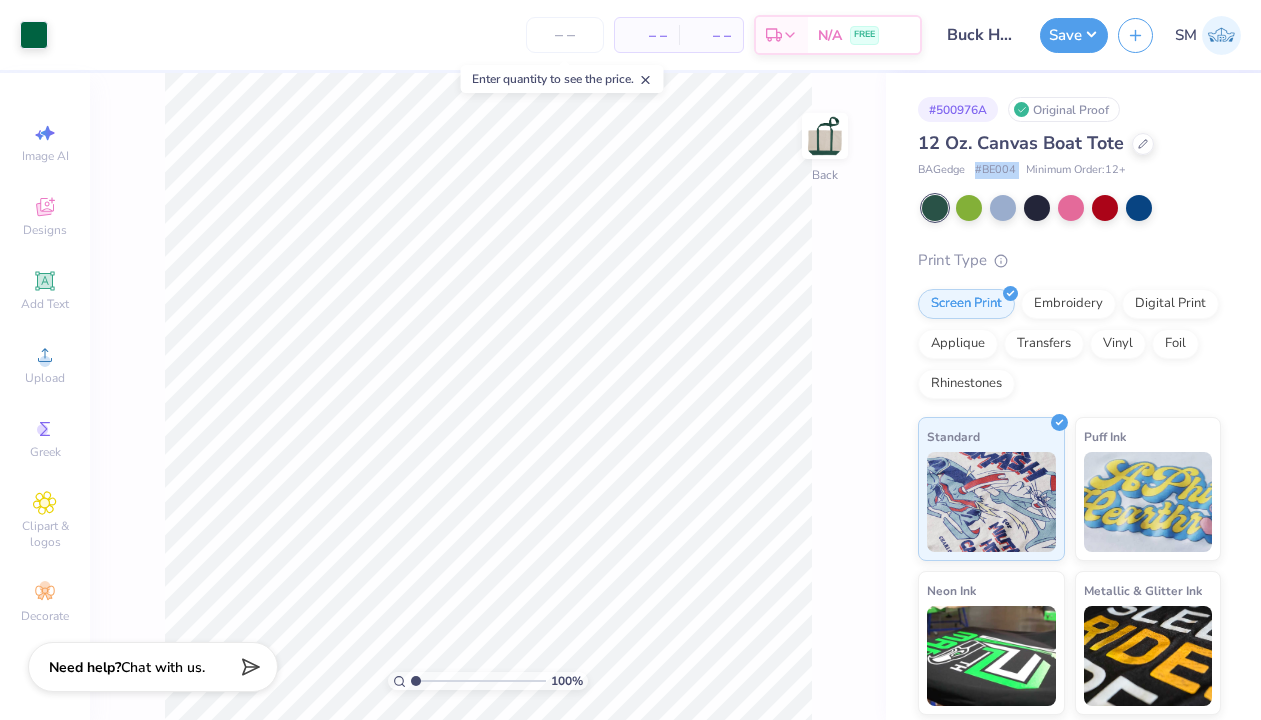 drag, startPoint x: 976, startPoint y: 172, endPoint x: 1023, endPoint y: 173, distance: 47.010635 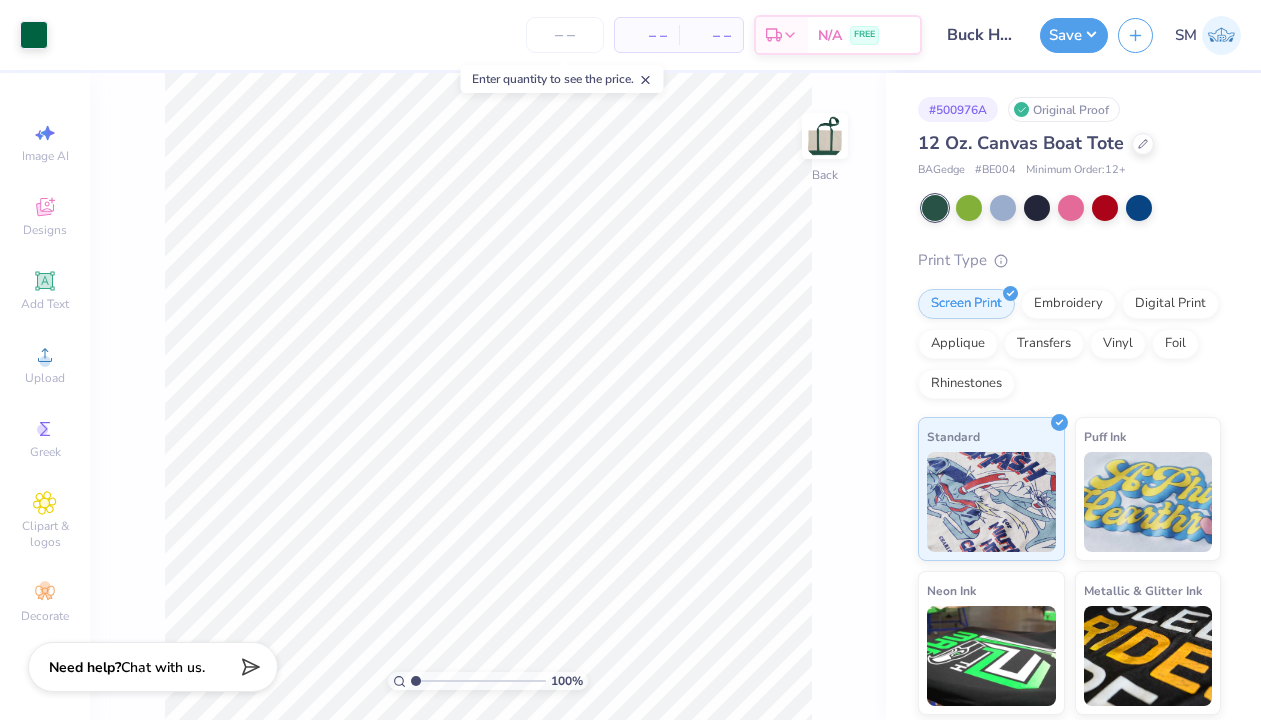 click on "Minimum Order:  12 +" at bounding box center (1076, 170) 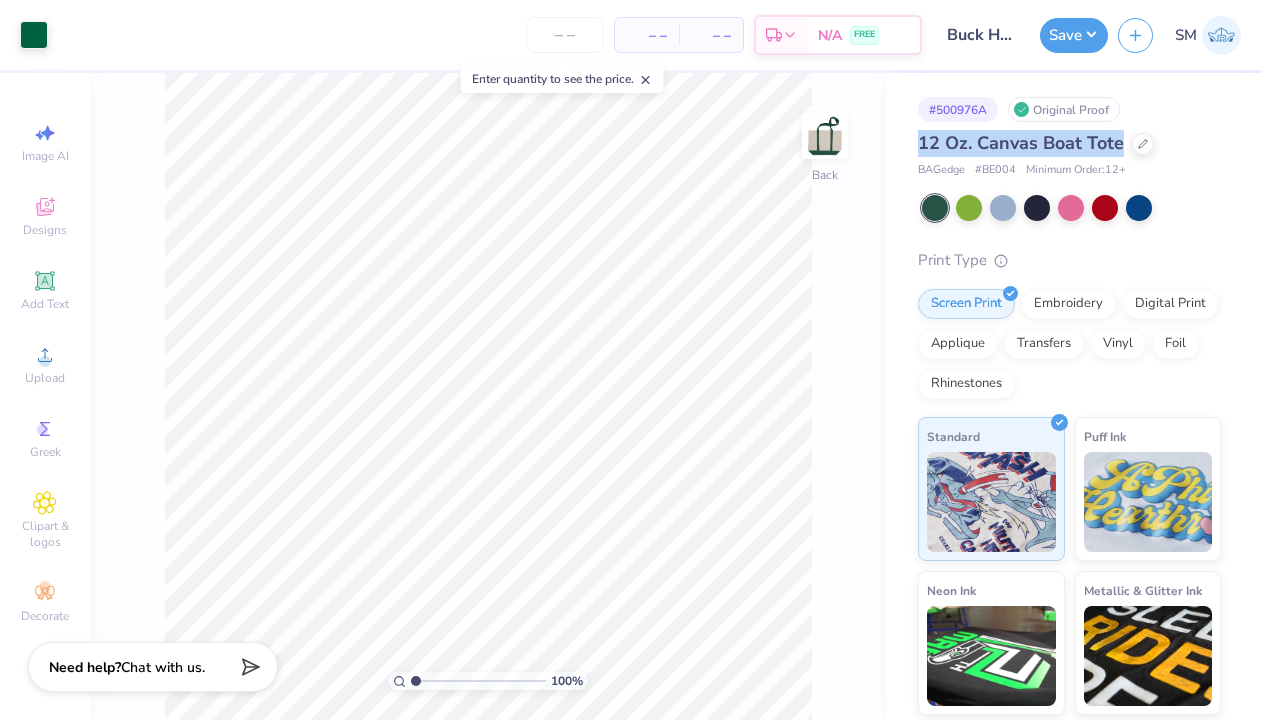 copy on "12 Oz. Canvas Boat Tote" 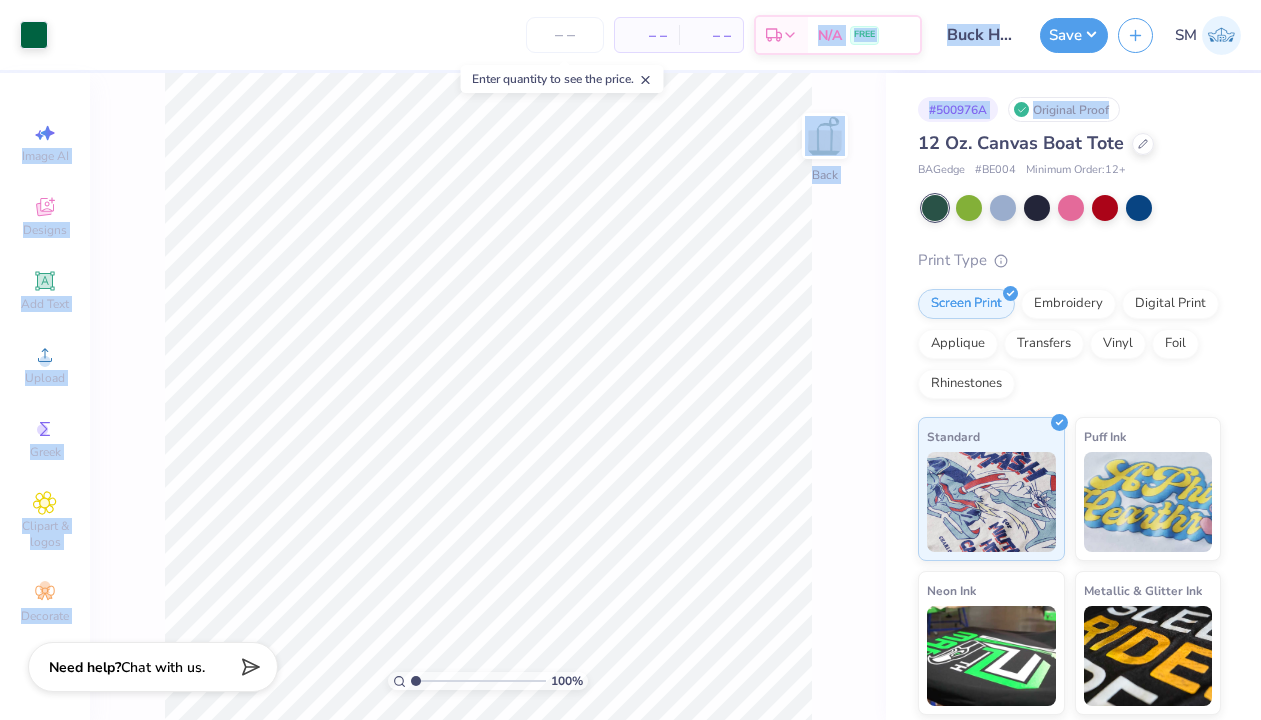 drag, startPoint x: 913, startPoint y: 140, endPoint x: 766, endPoint y: -22, distance: 218.75328 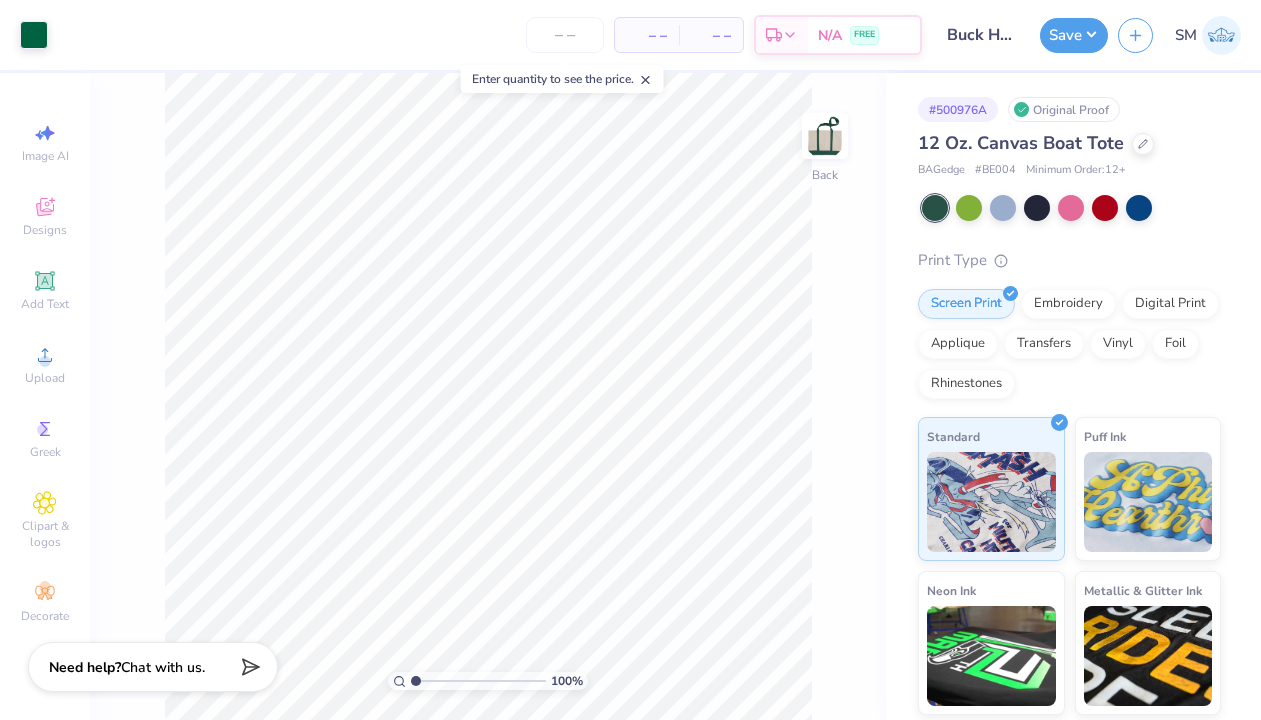 click on "Print Type" at bounding box center (1069, 260) 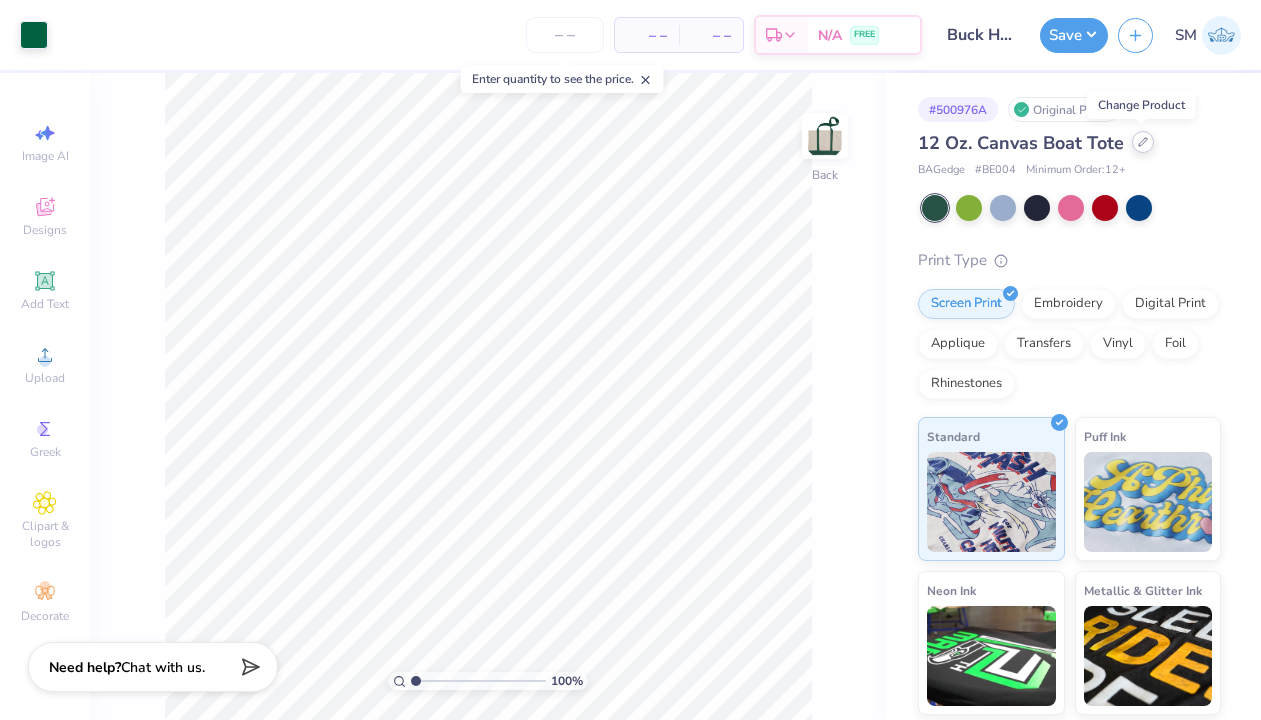 click at bounding box center (1143, 142) 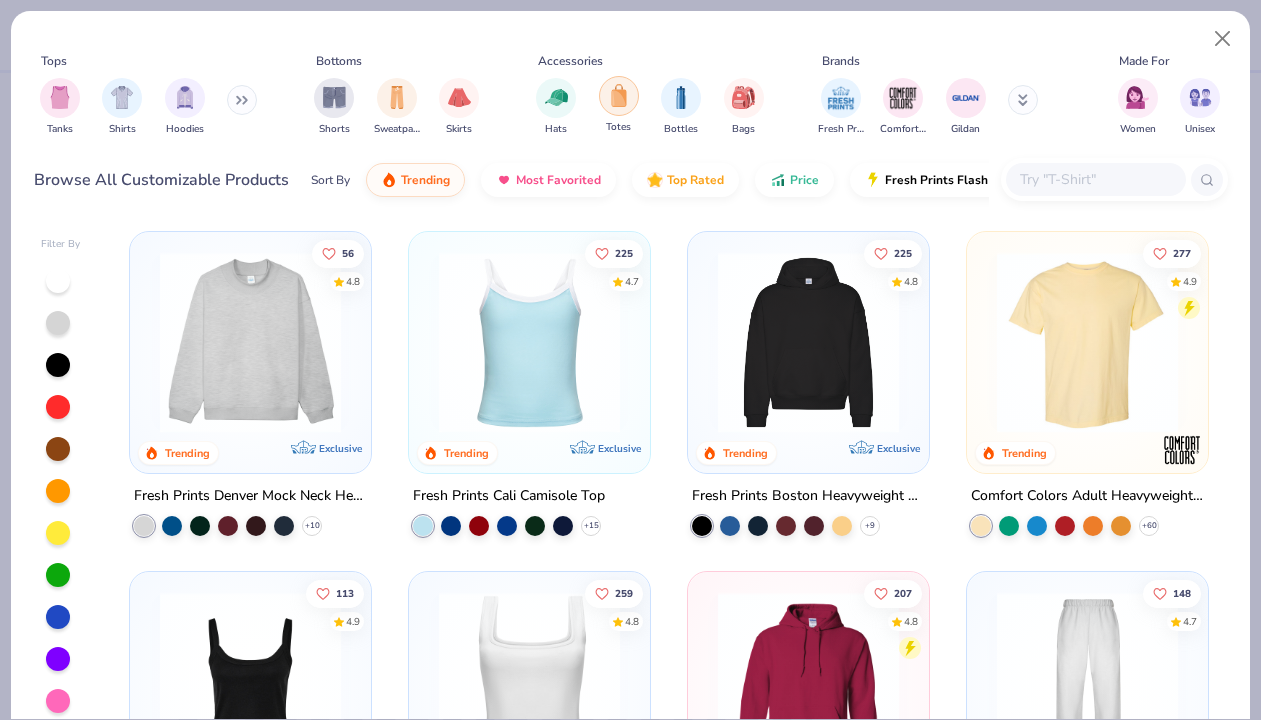click at bounding box center (619, 95) 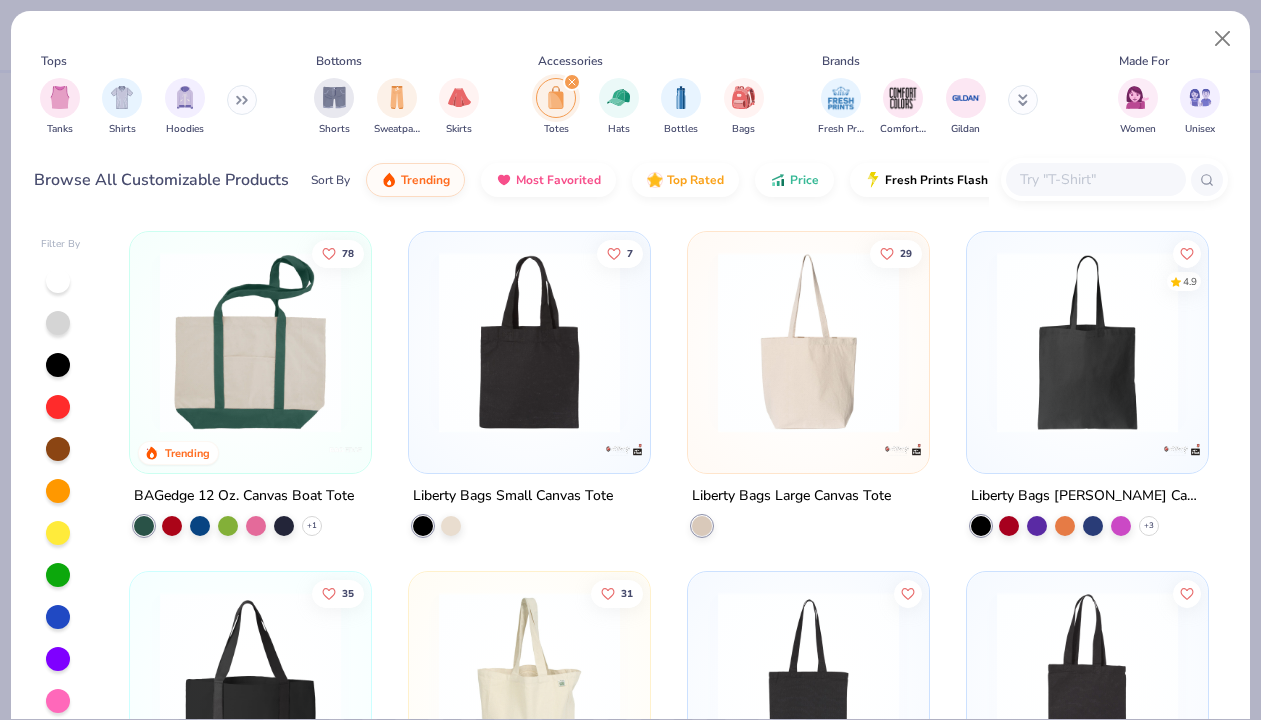 click at bounding box center (250, 342) 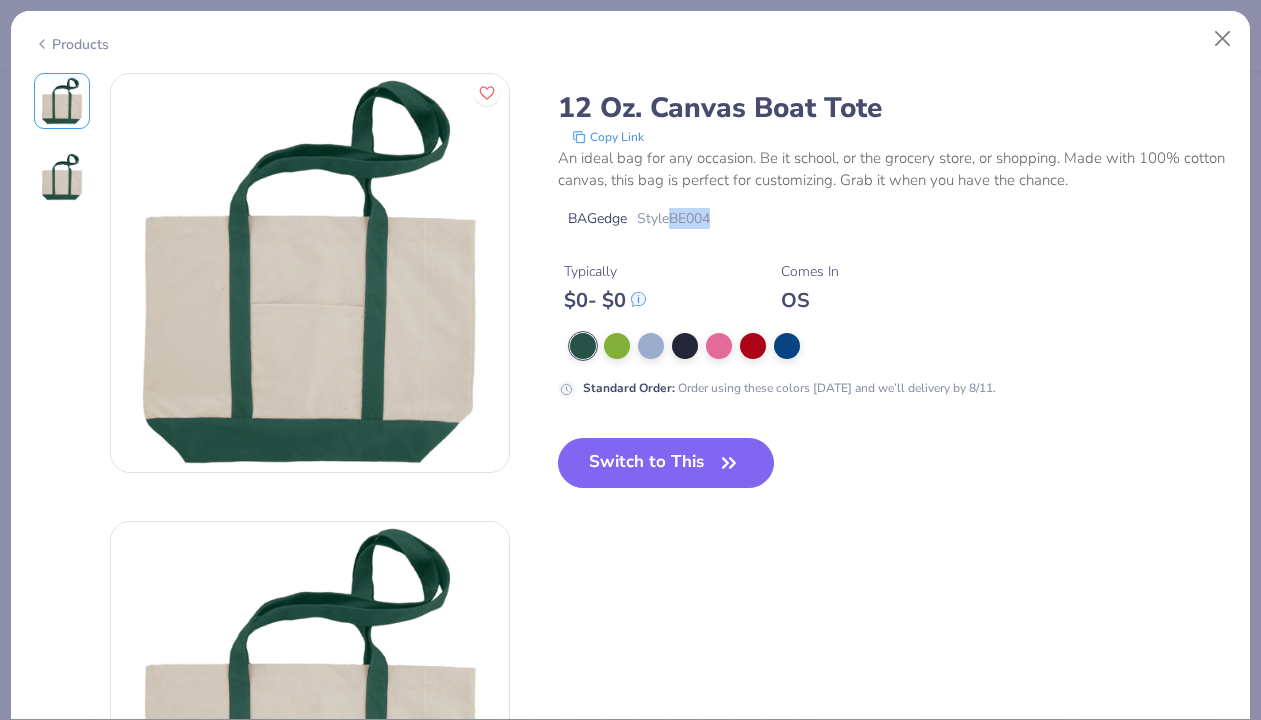drag, startPoint x: 673, startPoint y: 218, endPoint x: 741, endPoint y: 219, distance: 68.007355 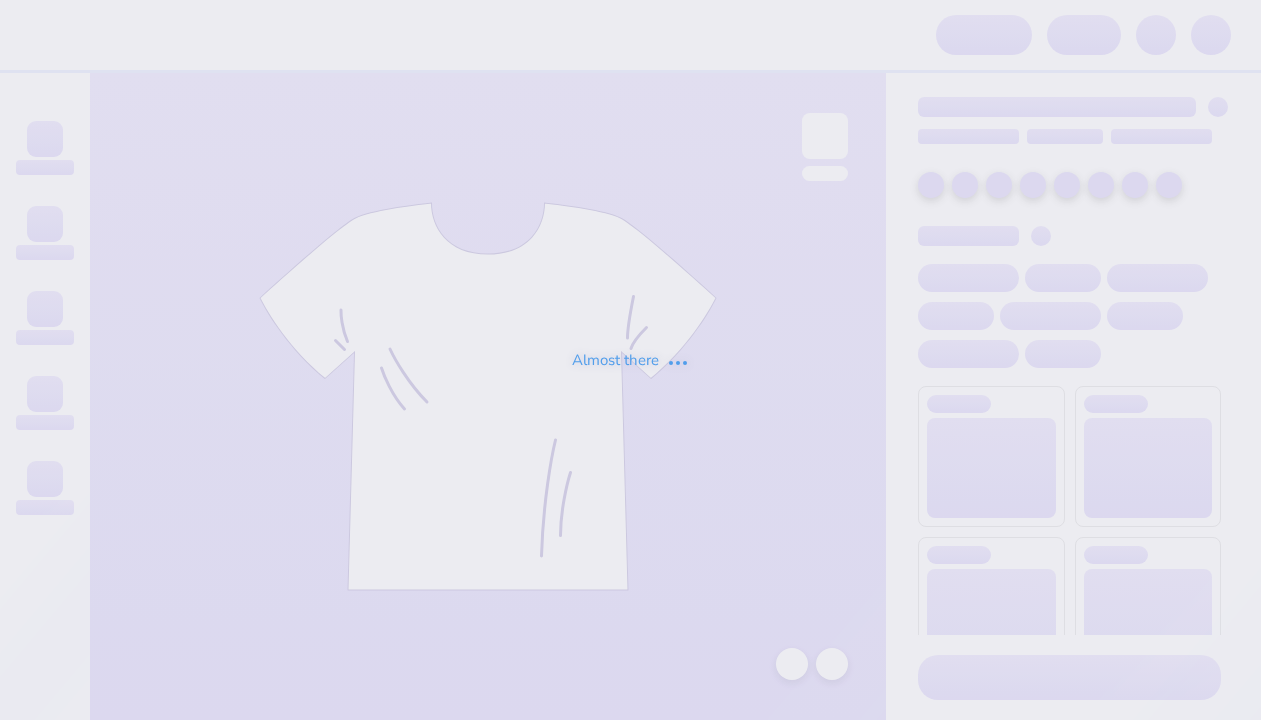 scroll, scrollTop: 0, scrollLeft: 0, axis: both 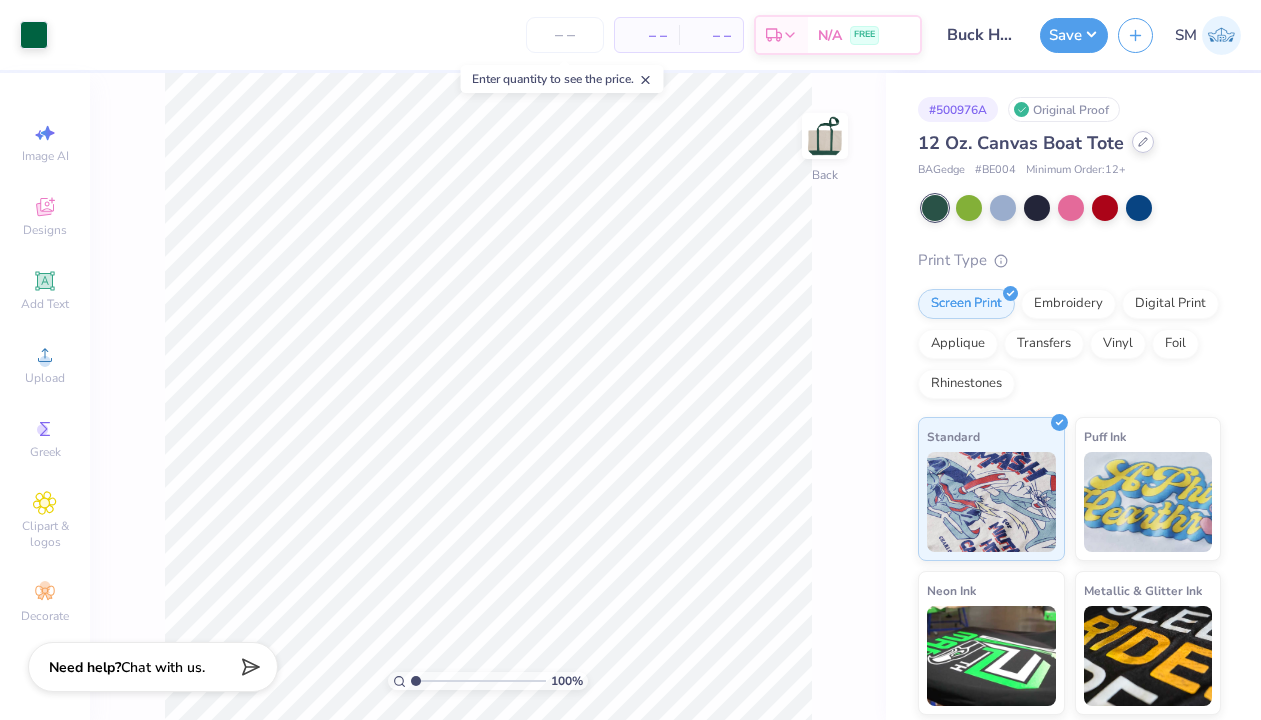 click on "12 Oz. Canvas Boat Tote" at bounding box center [1069, 143] 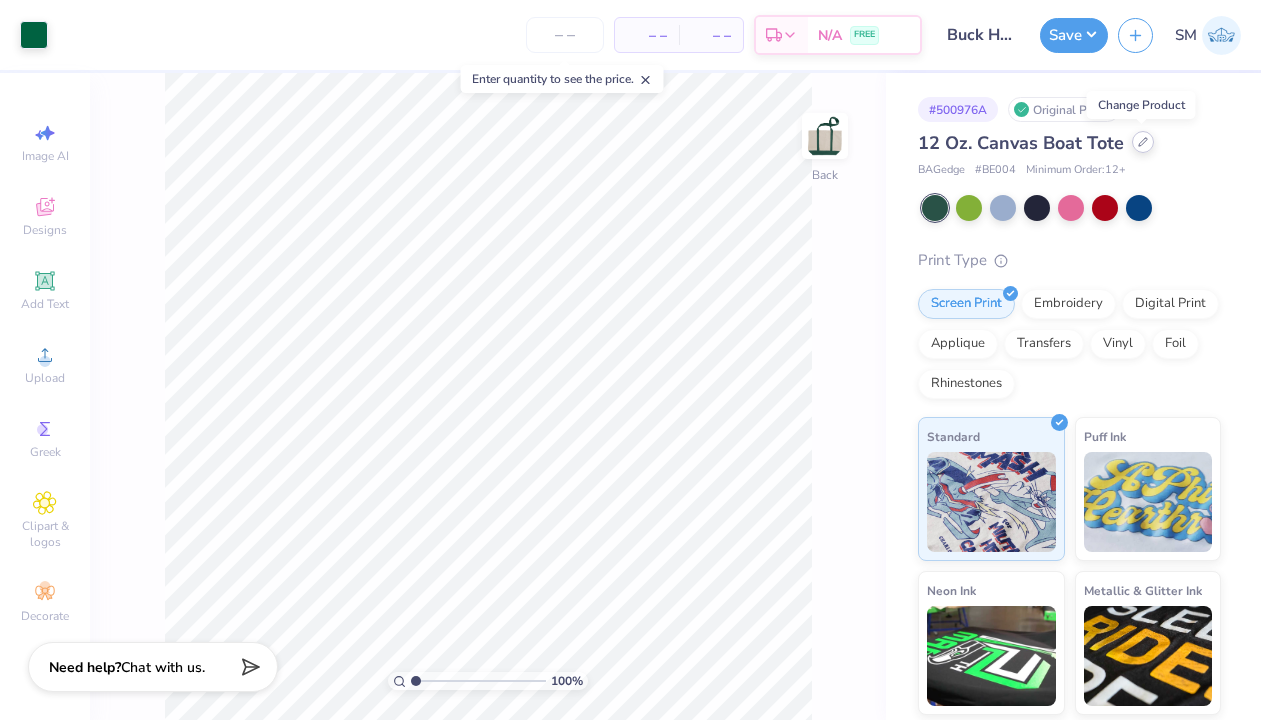 click 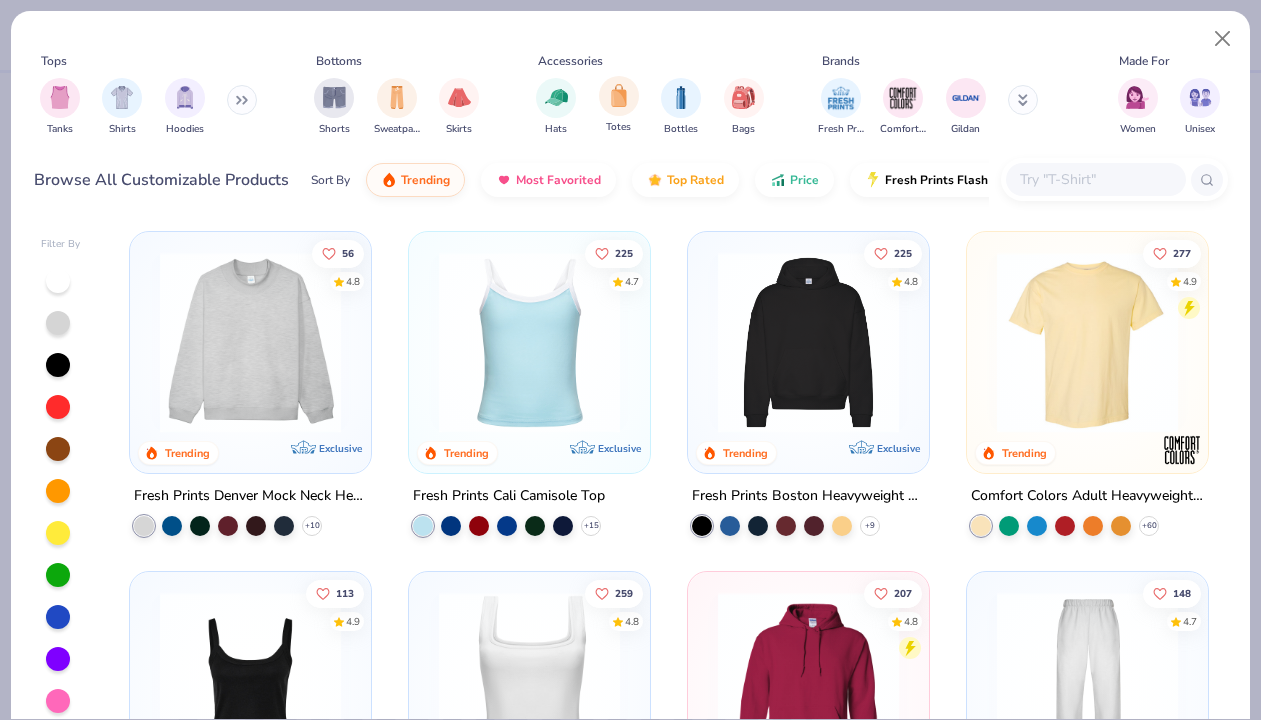 click on "Totes" at bounding box center [619, 105] 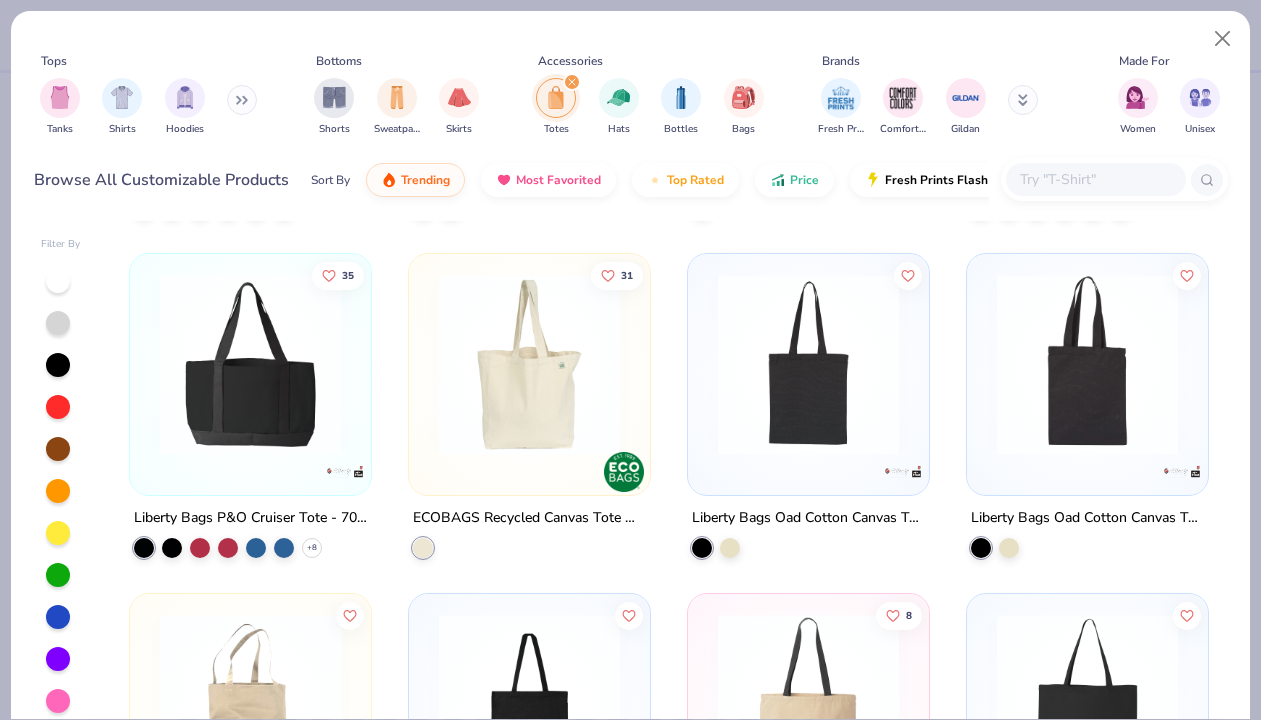 scroll, scrollTop: 299, scrollLeft: 0, axis: vertical 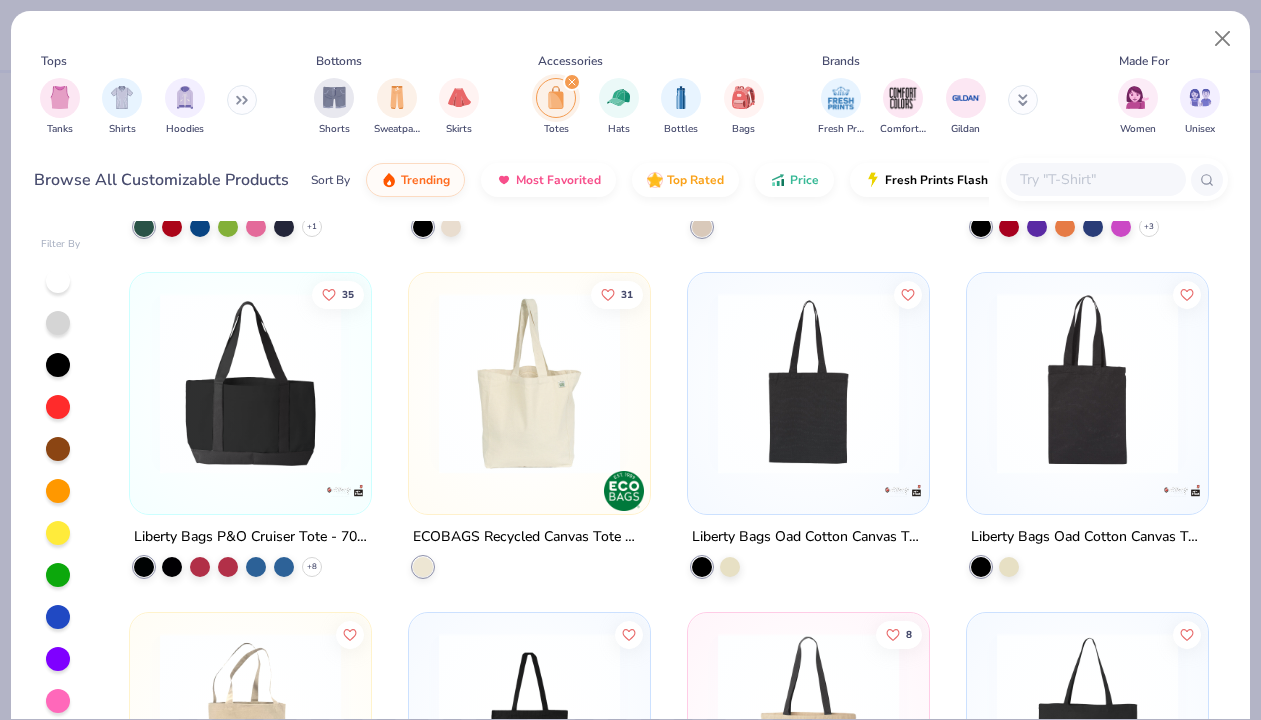 click at bounding box center (250, 383) 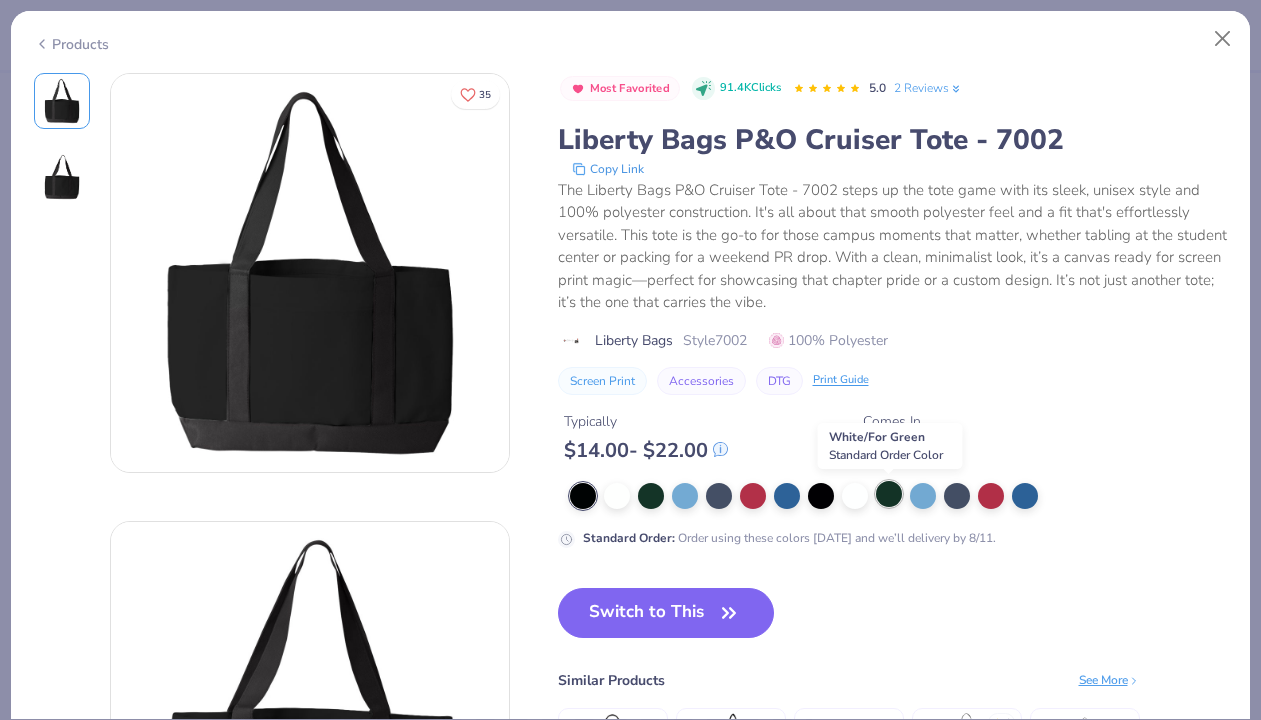 click at bounding box center [889, 494] 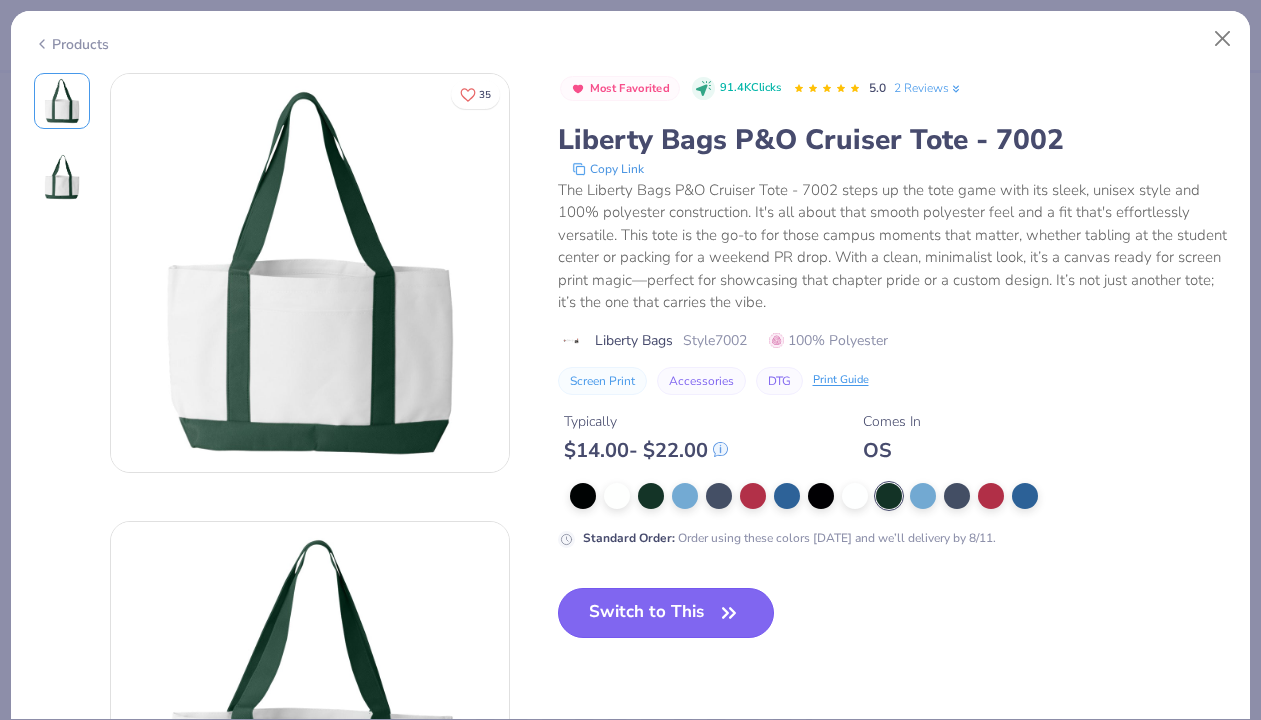 click 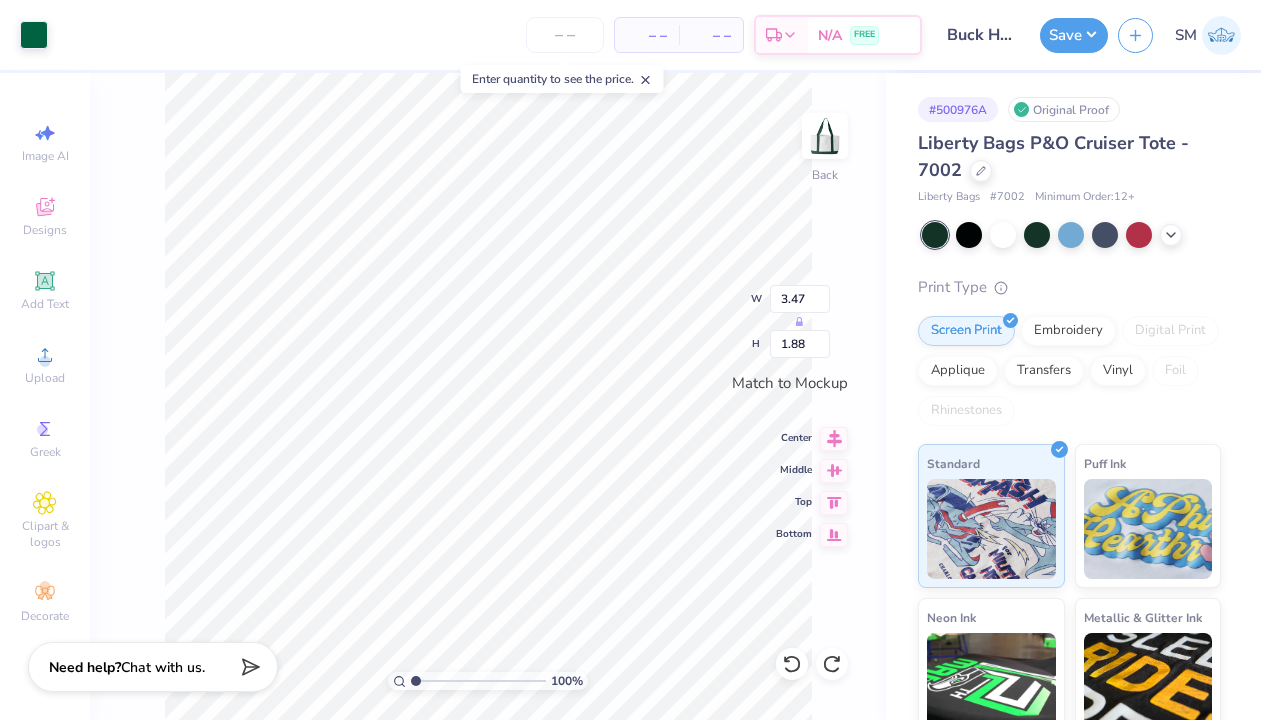 click 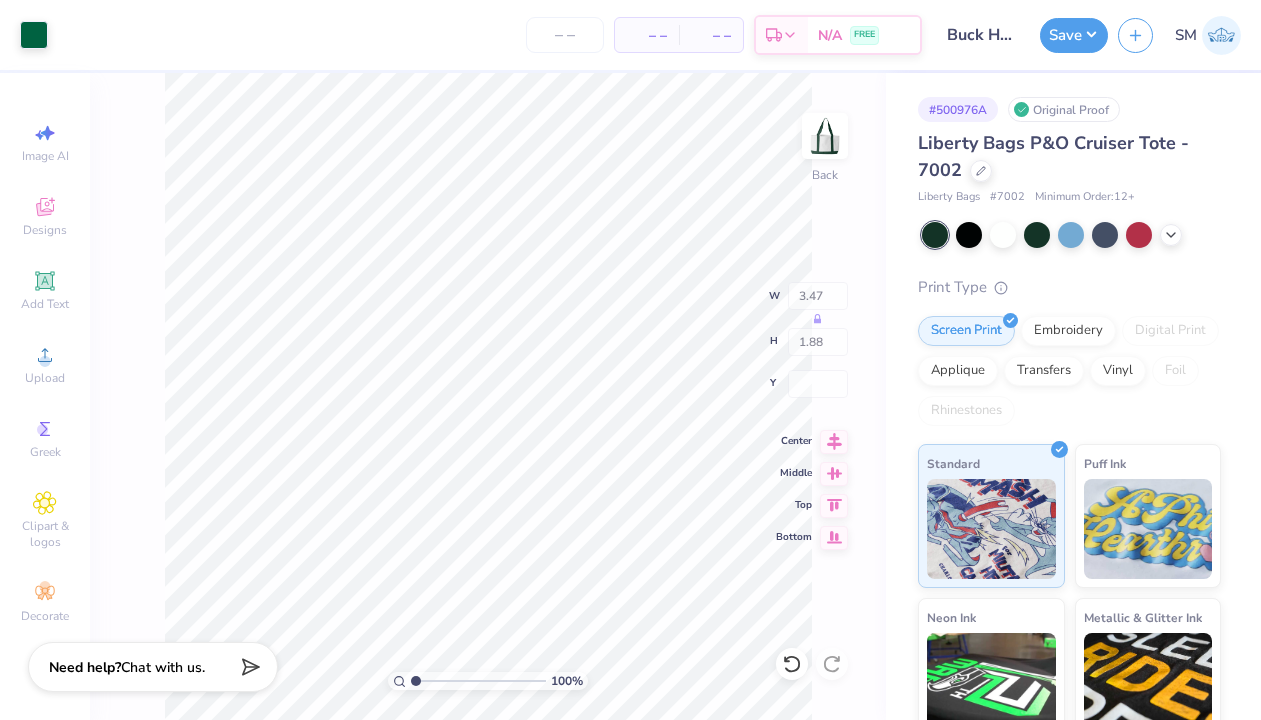 type on "0.80" 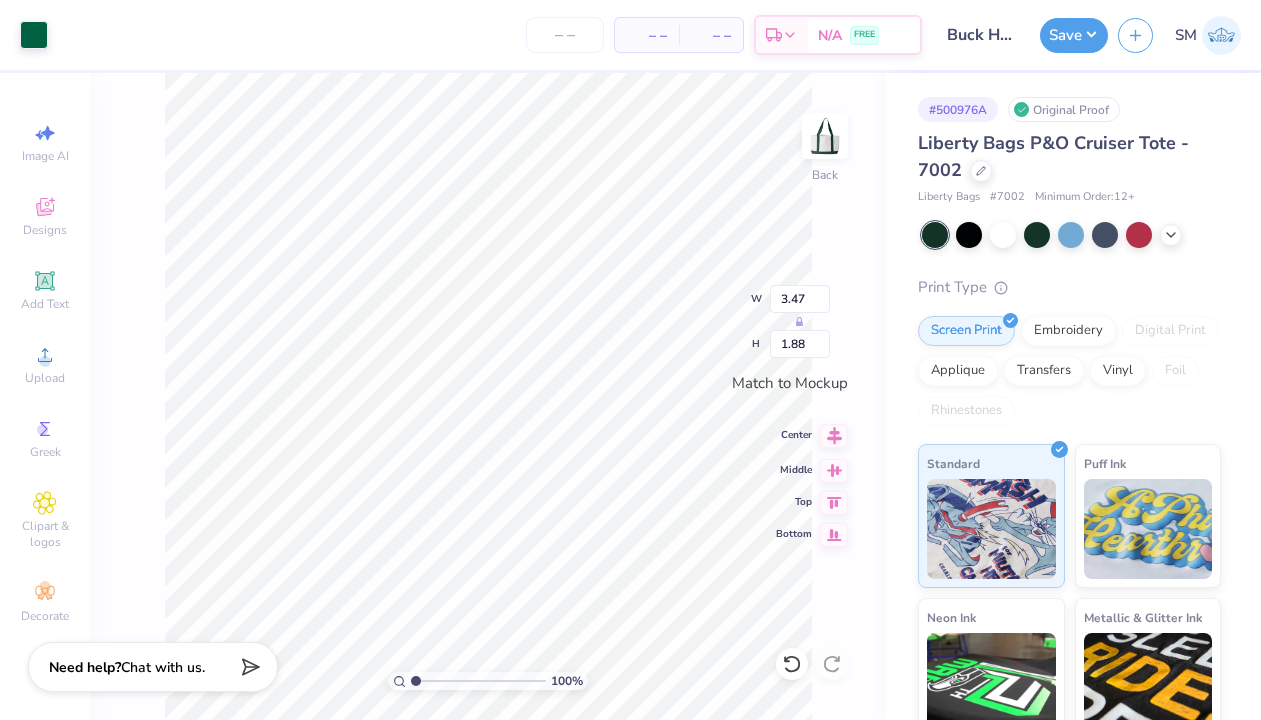 click 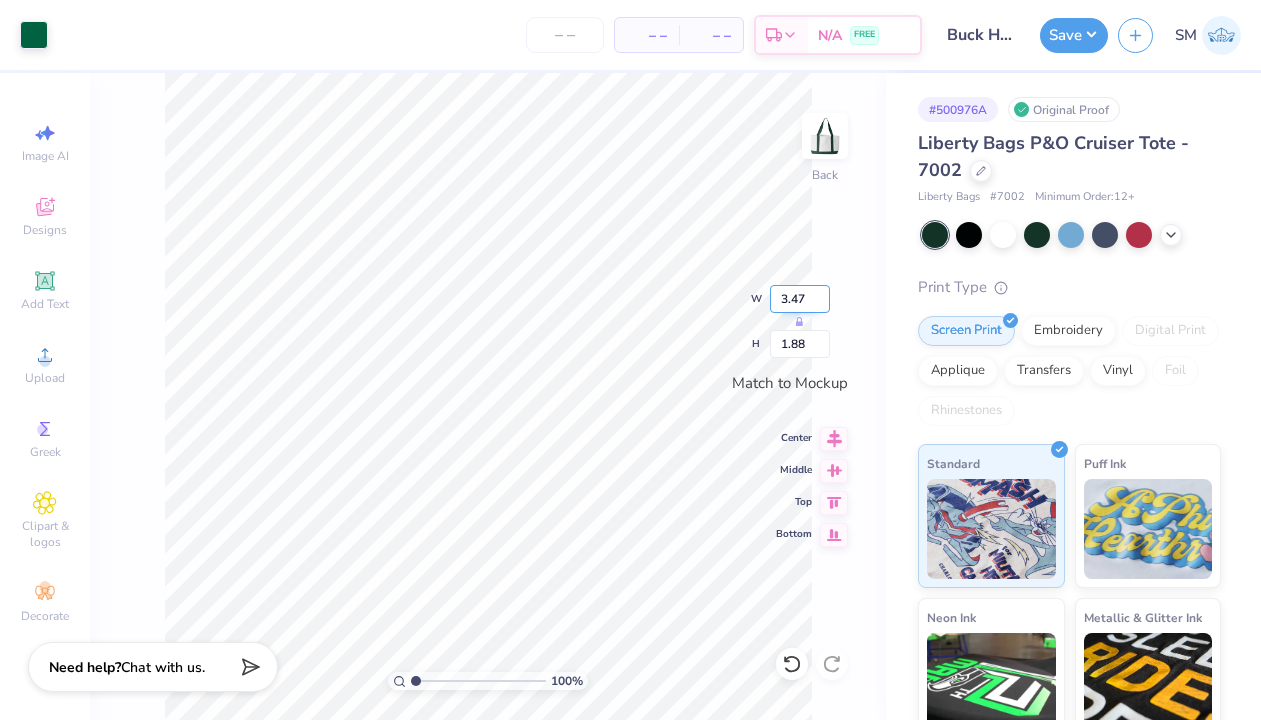 click on "3.47" at bounding box center (800, 299) 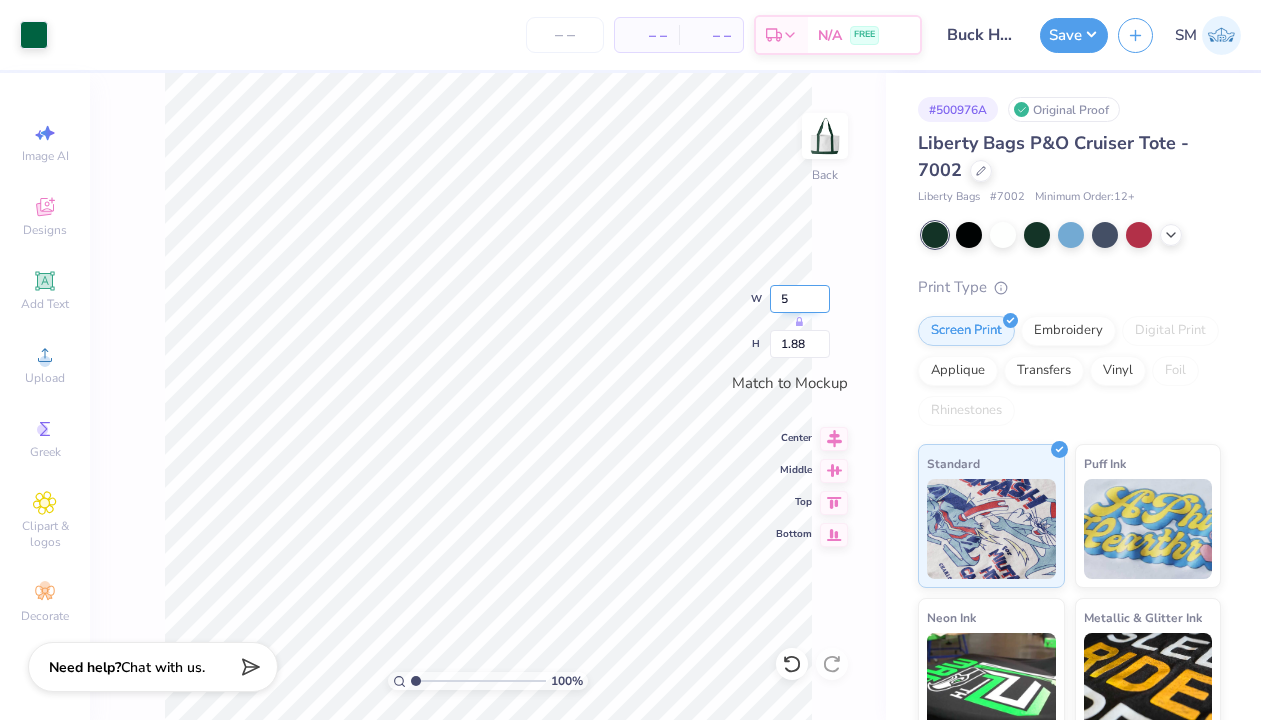 type on "5.00" 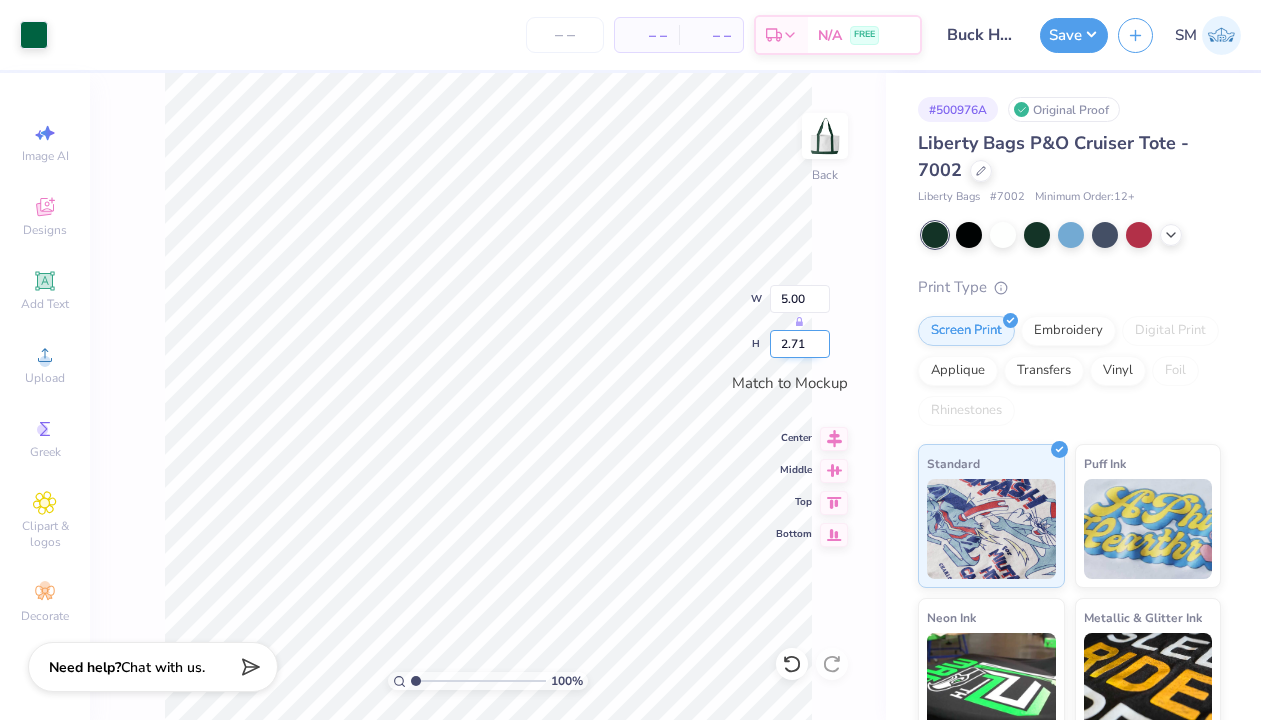 click on "2.71" at bounding box center (800, 344) 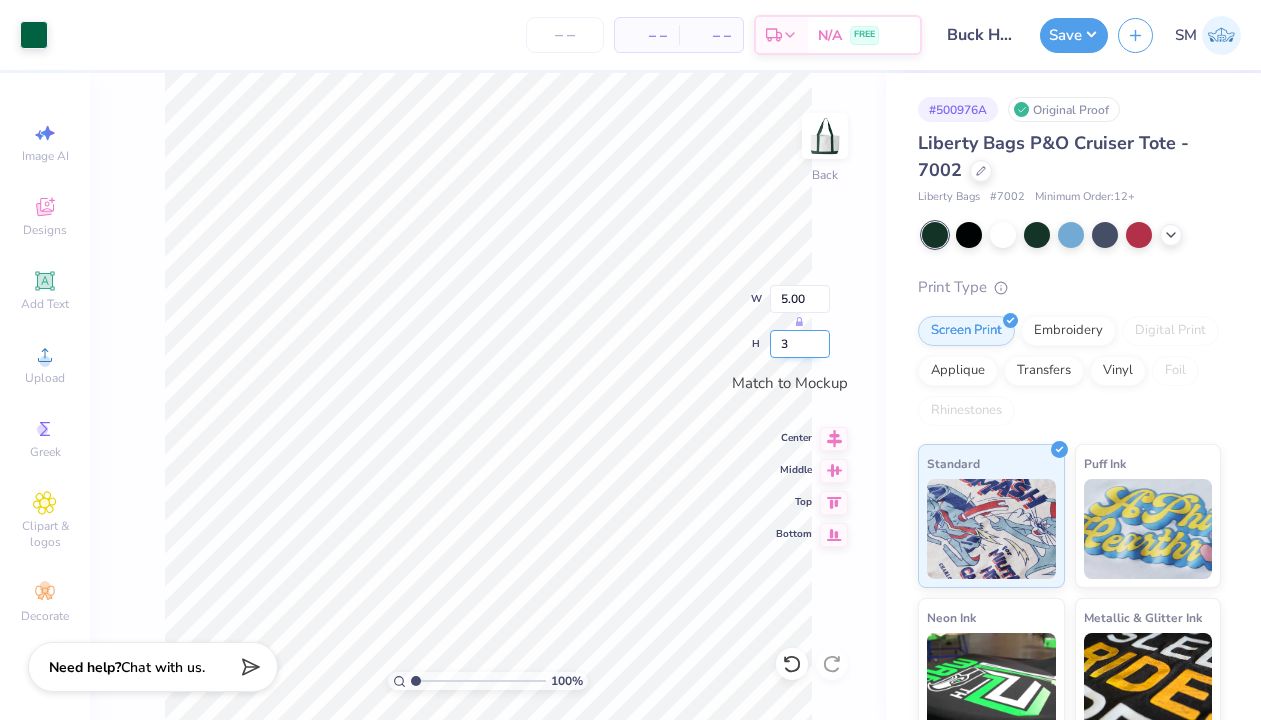 type on "3" 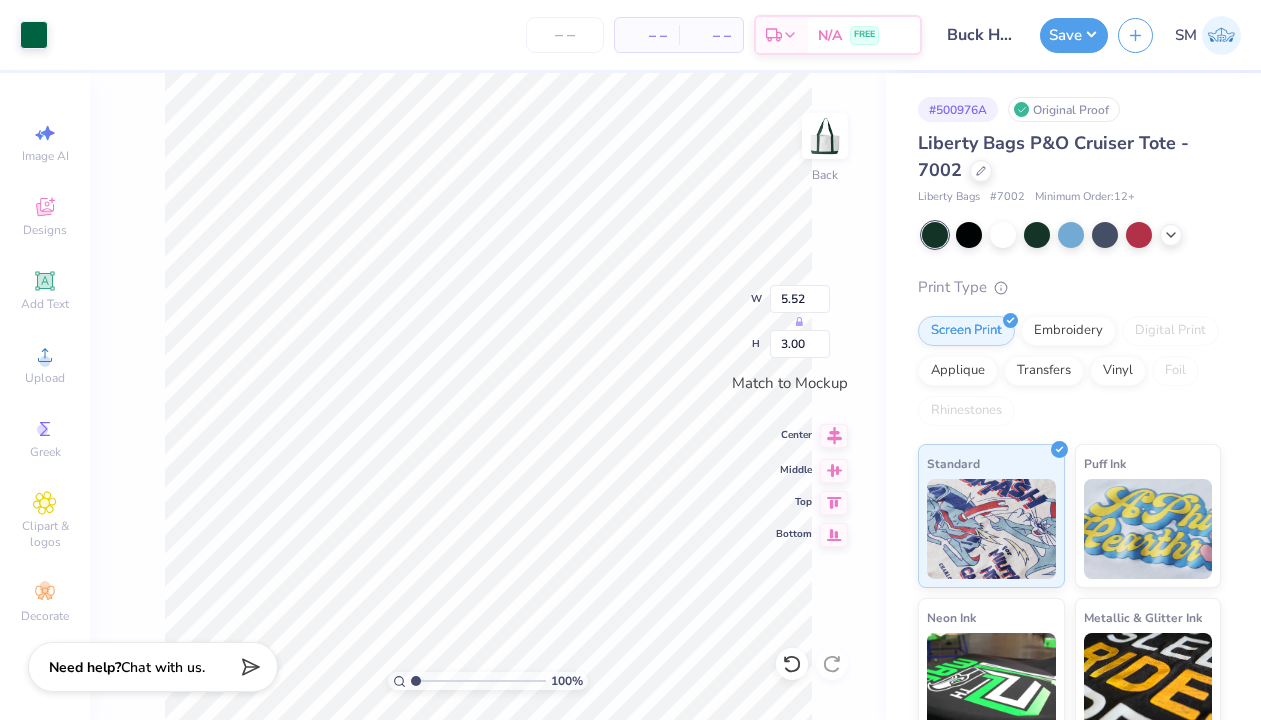 click 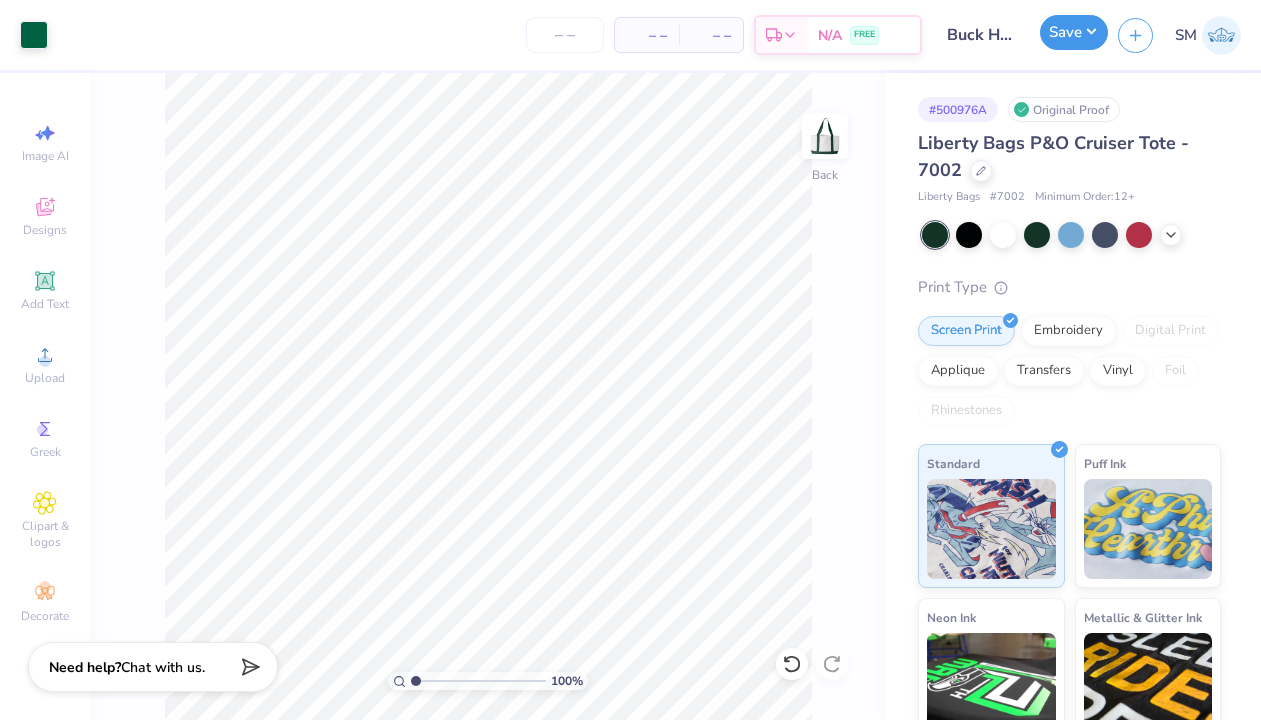 click on "Save" at bounding box center (1074, 32) 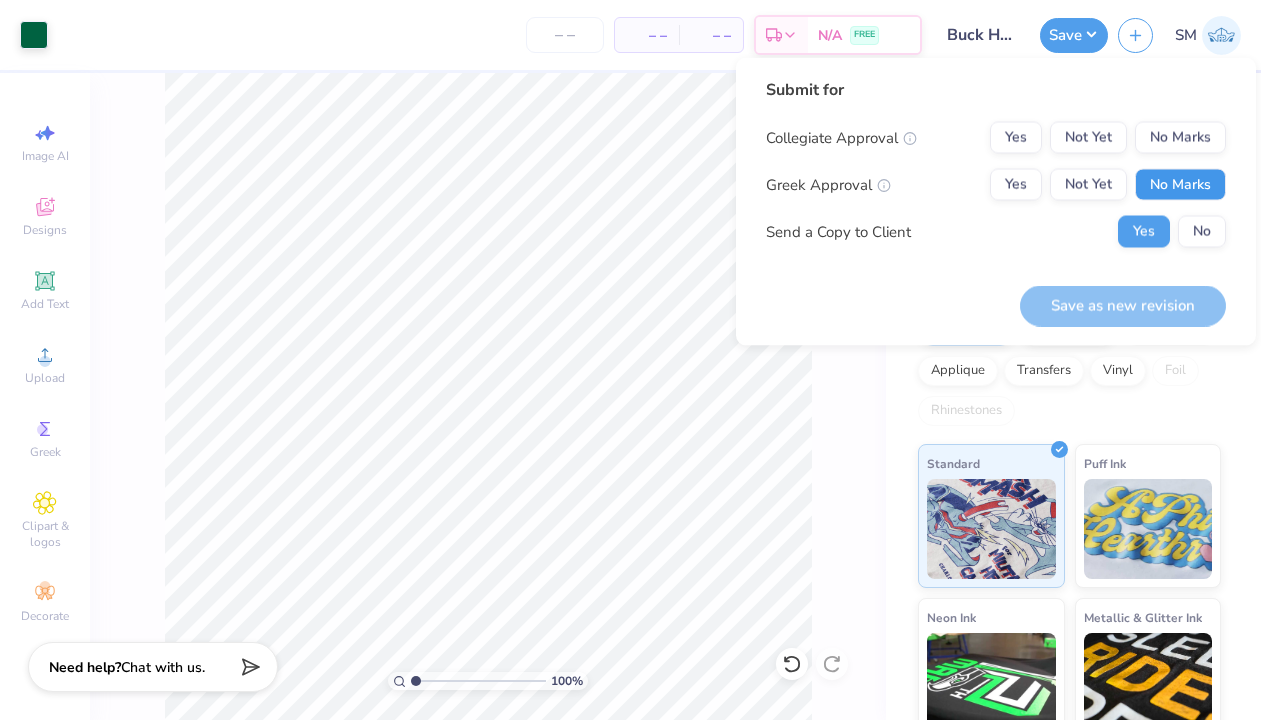 click on "No Marks" at bounding box center [1180, 185] 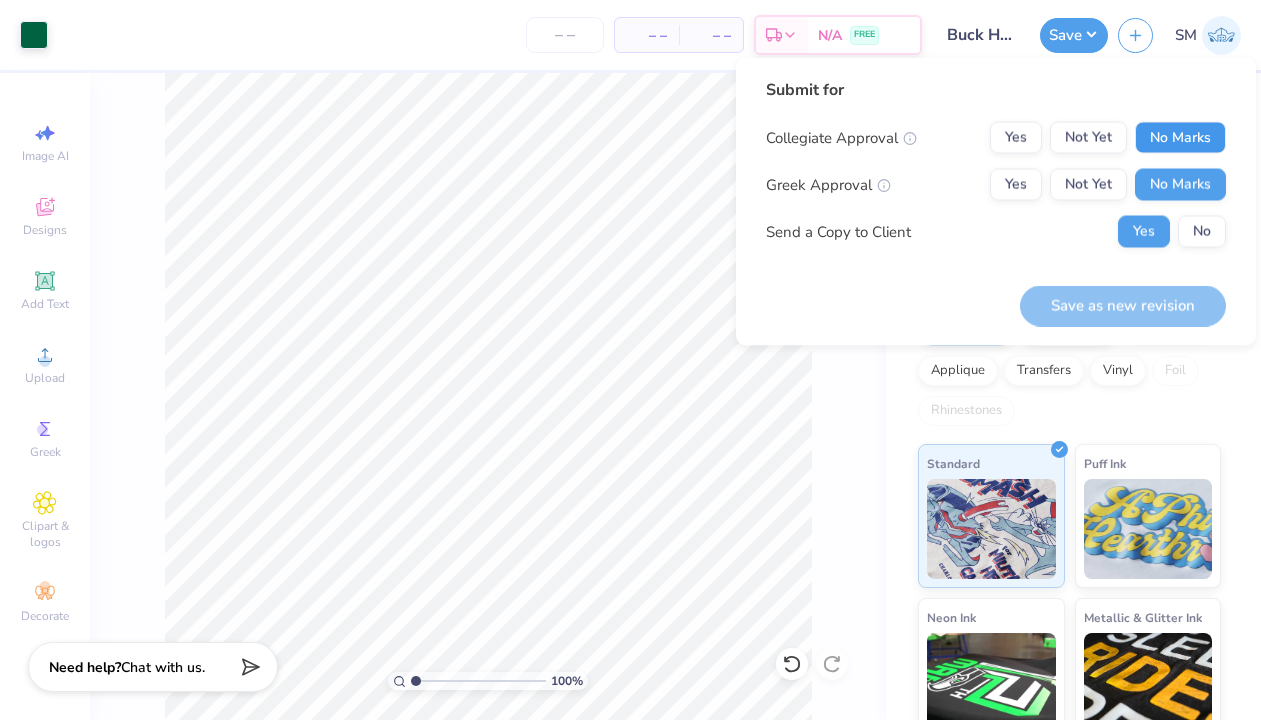 click on "No Marks" at bounding box center [1180, 138] 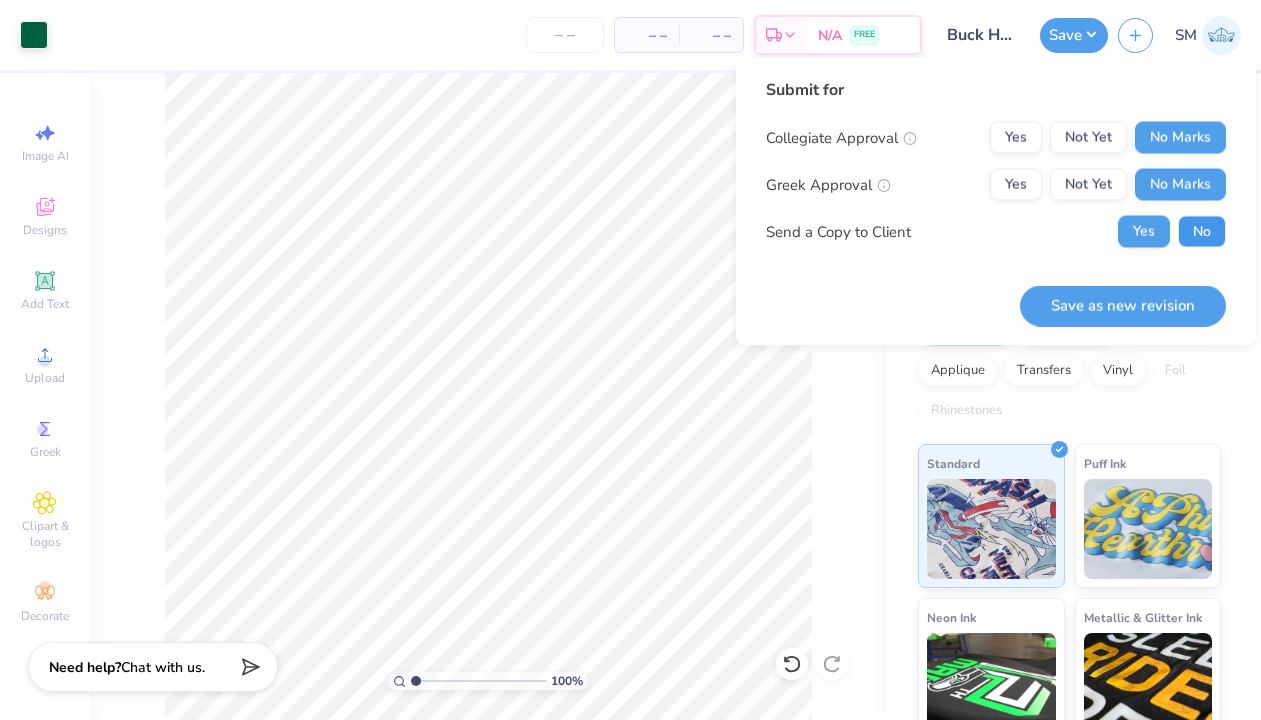 click on "No" at bounding box center (1202, 232) 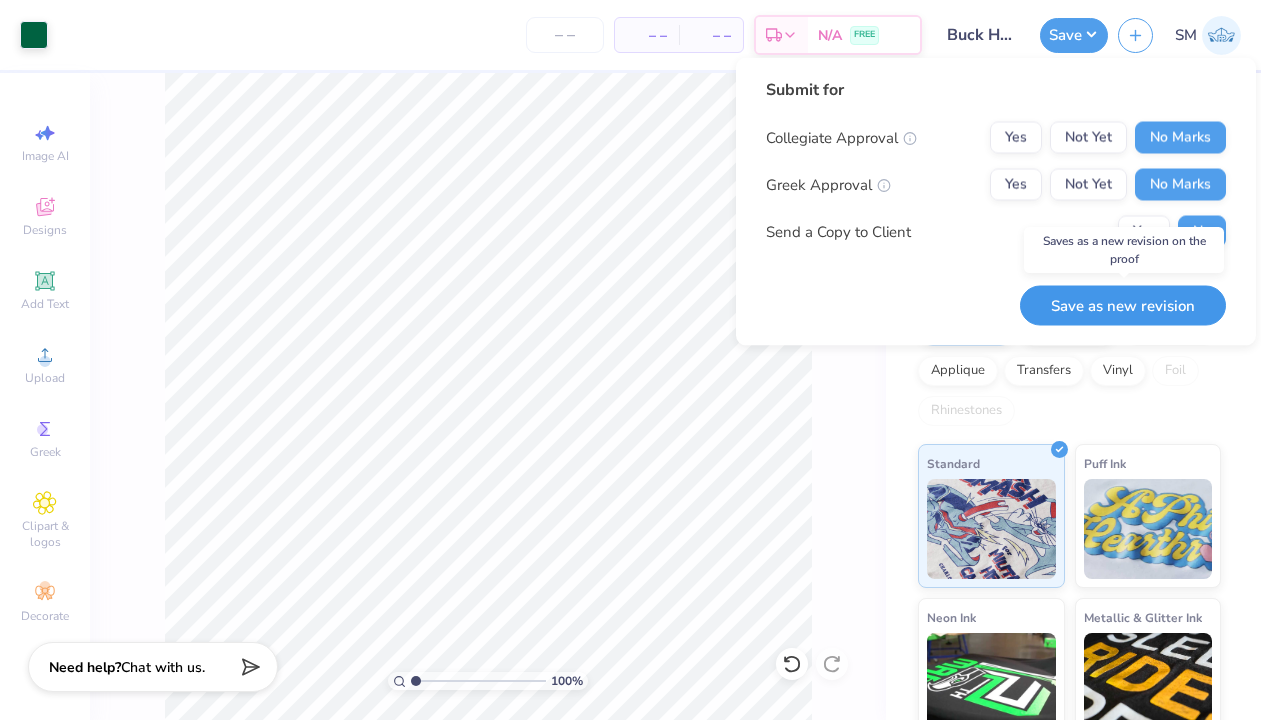 click on "Save as new revision" at bounding box center [1123, 305] 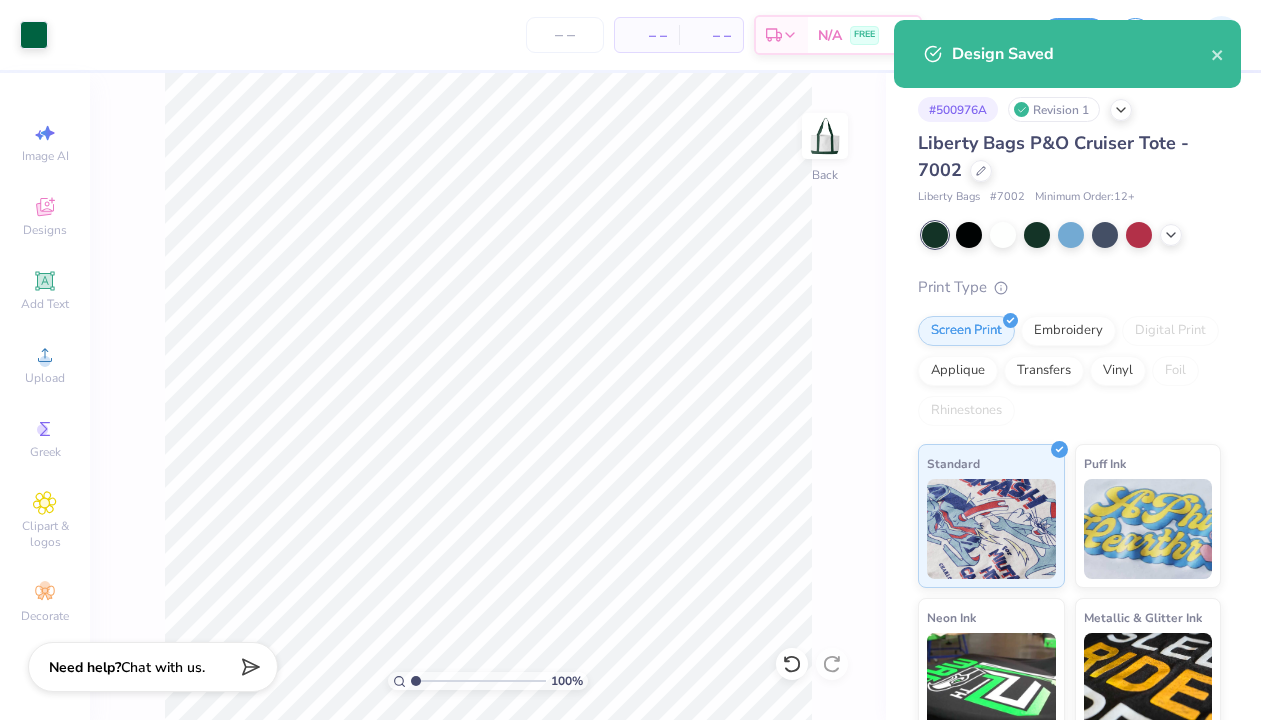 click on "Liberty Bags P&O Cruiser Tote - 7002" at bounding box center (1069, 157) 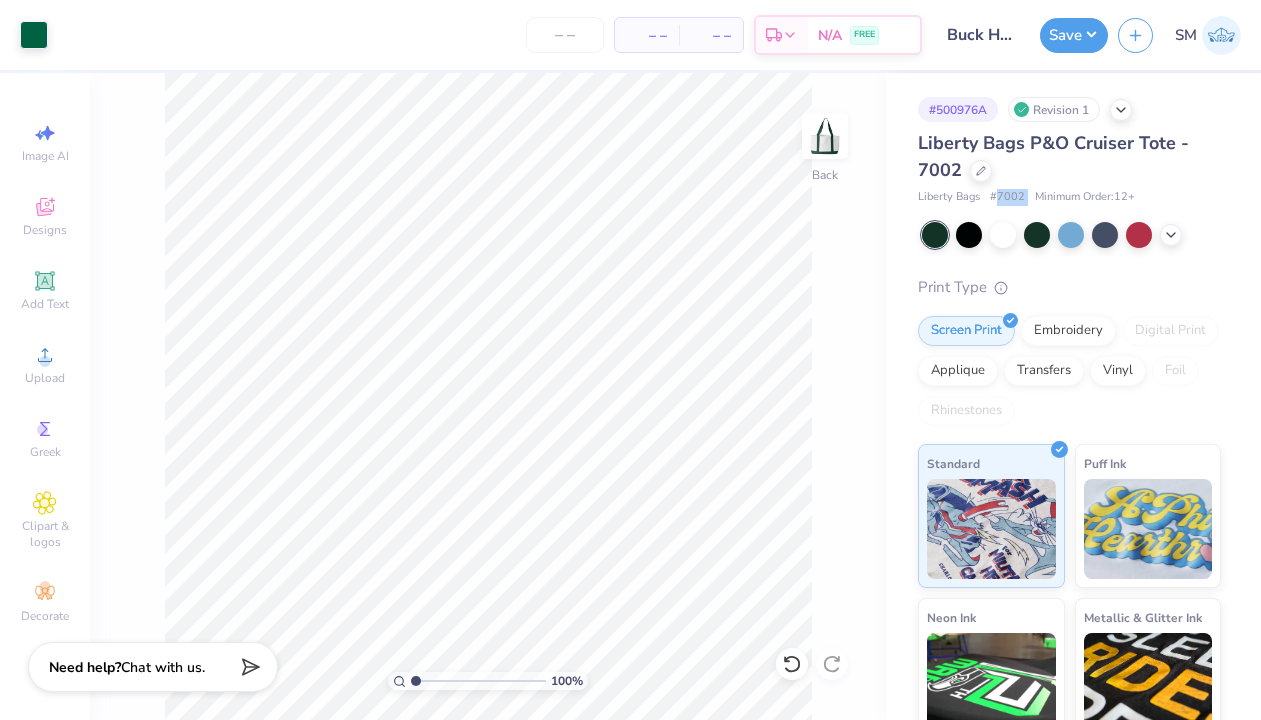drag, startPoint x: 997, startPoint y: 194, endPoint x: 1031, endPoint y: 198, distance: 34.234486 